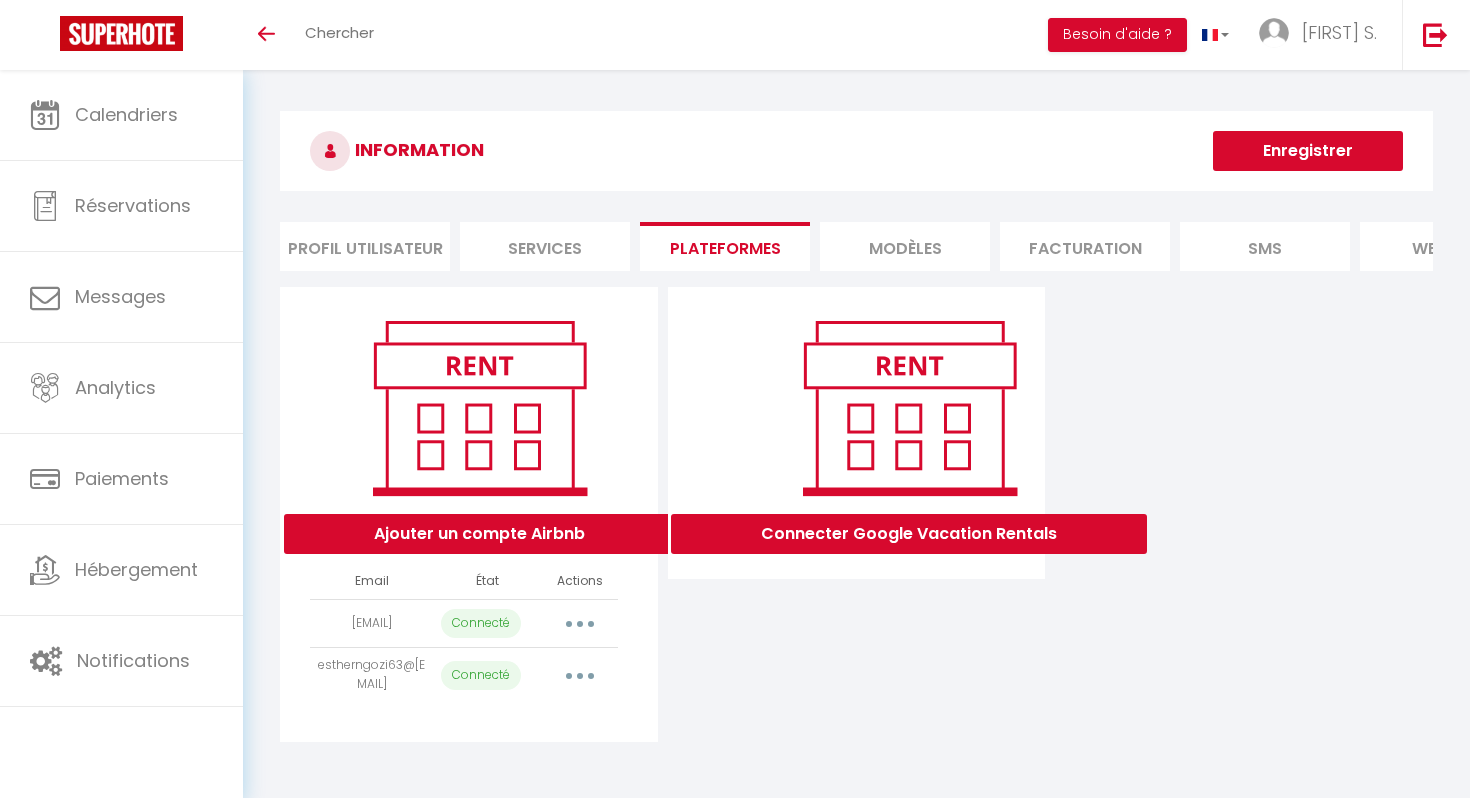 scroll, scrollTop: 0, scrollLeft: 0, axis: both 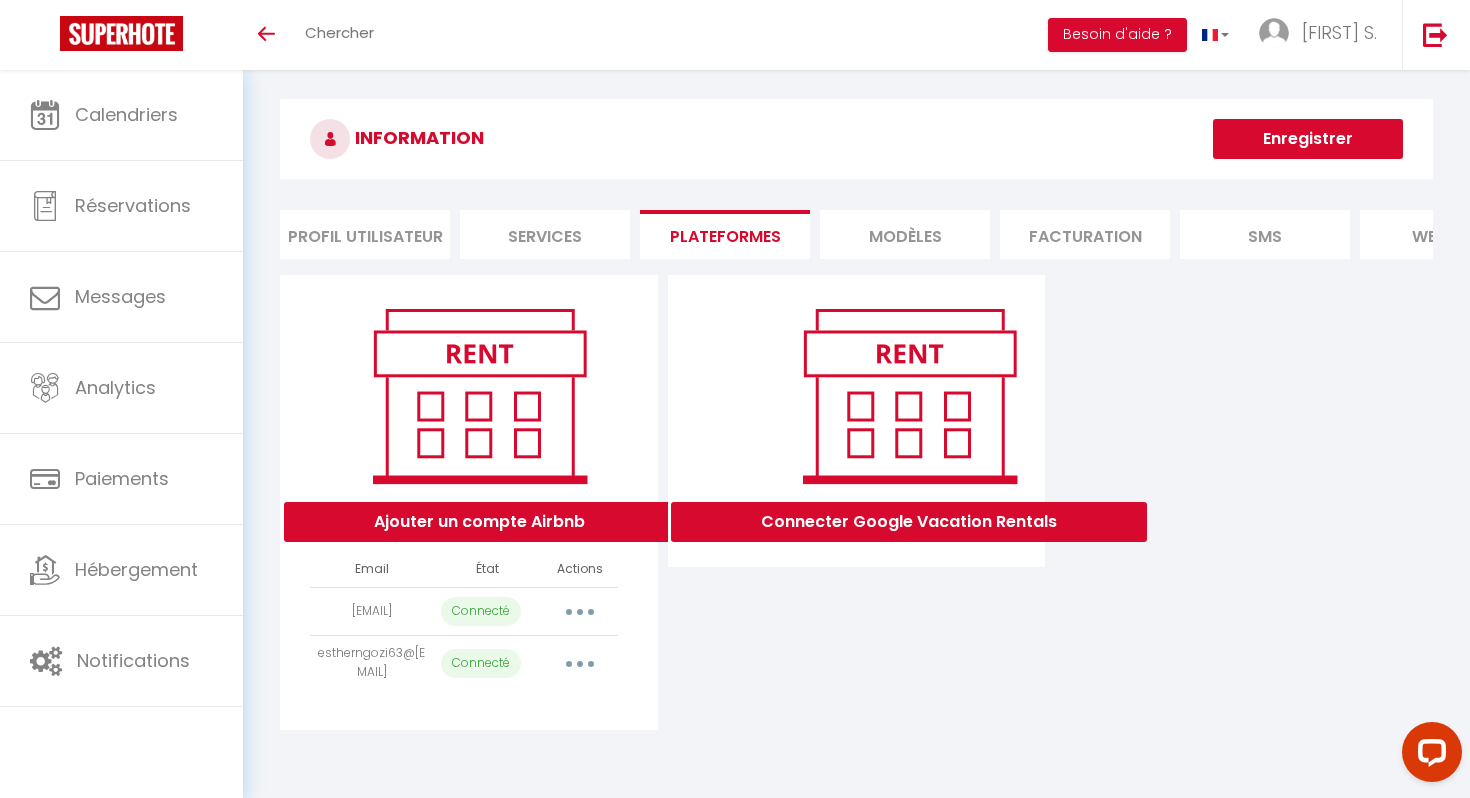 click on "Plateformes" at bounding box center (725, 234) 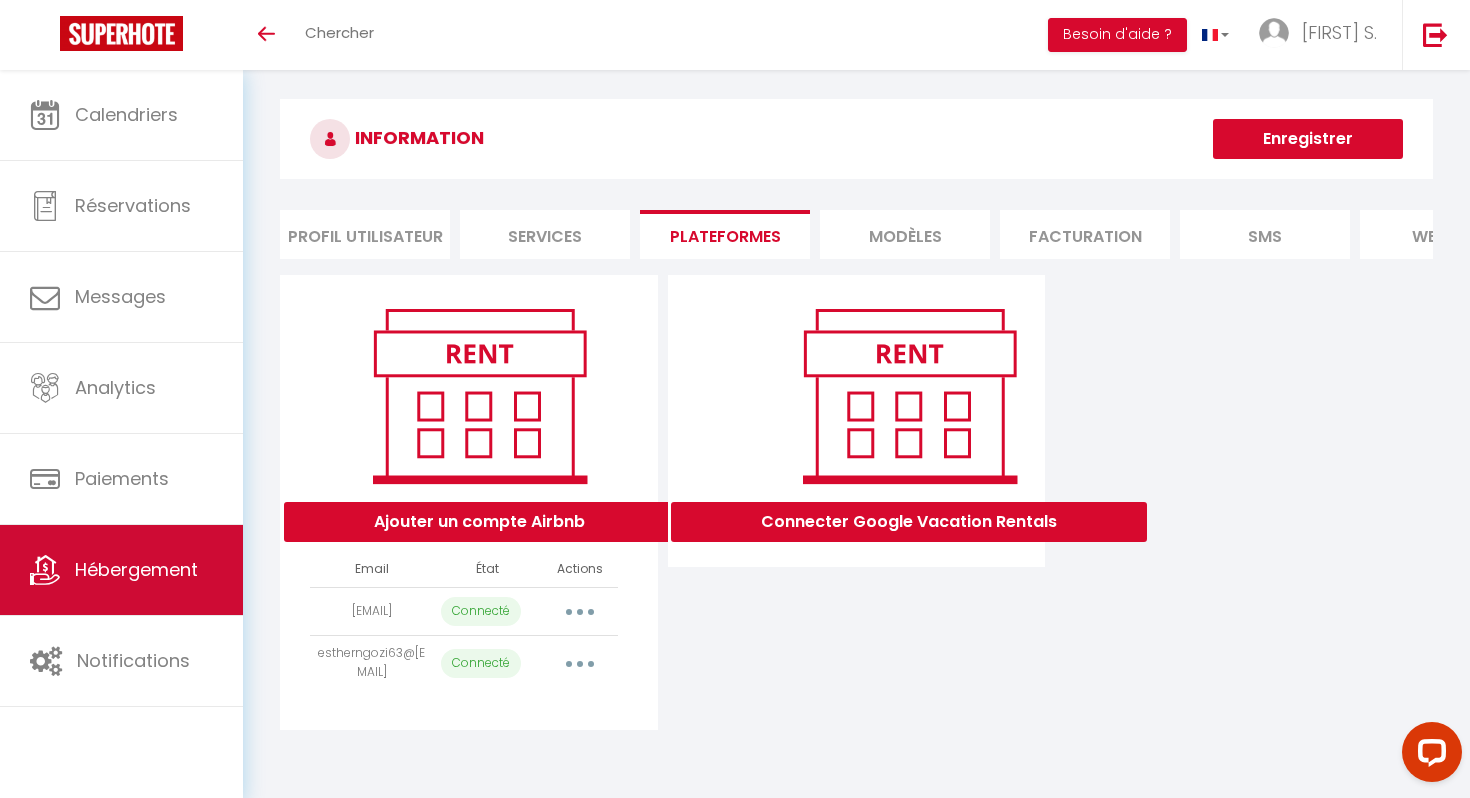 click on "Hébergement" at bounding box center [121, 570] 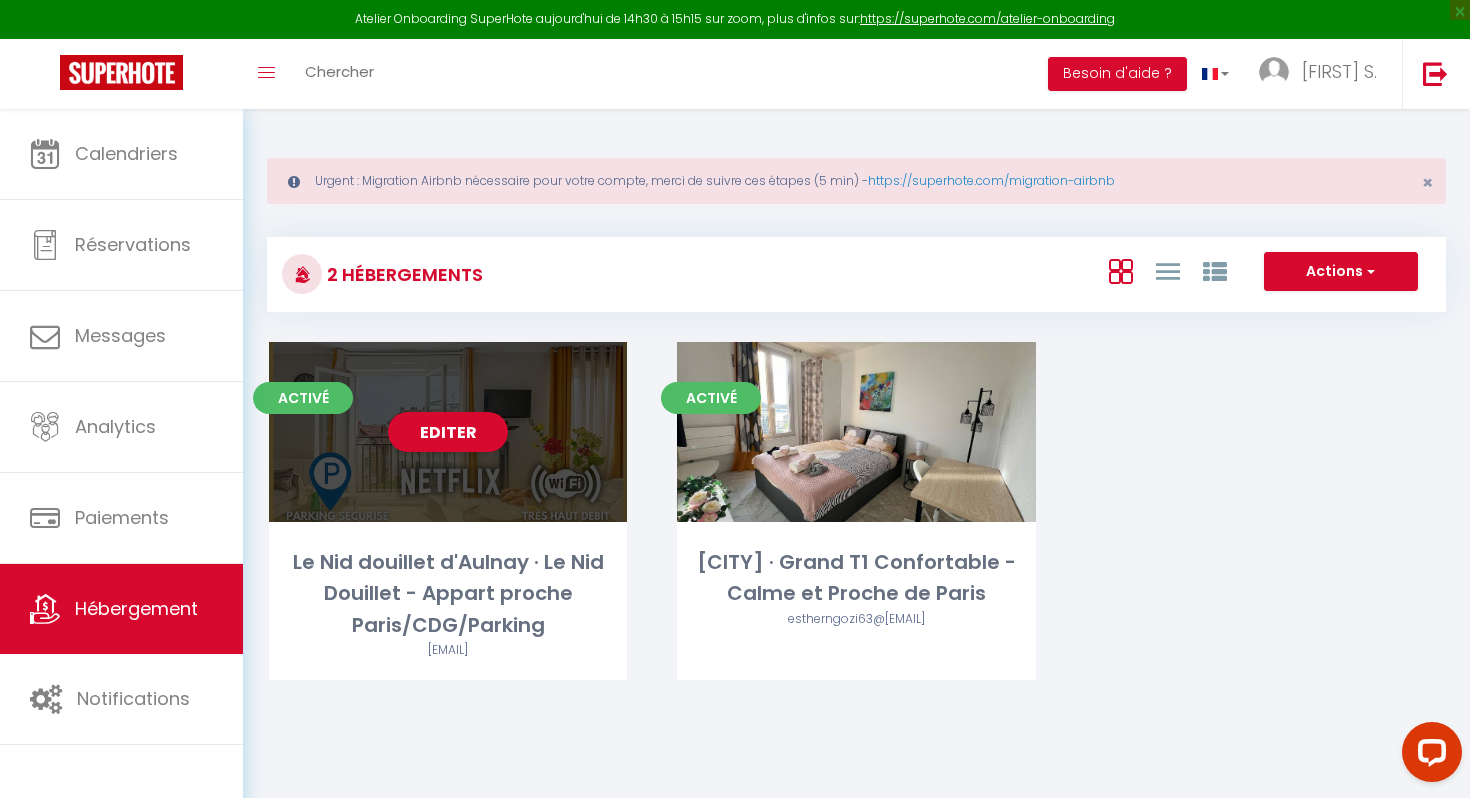 click on "Editer" at bounding box center [448, 432] 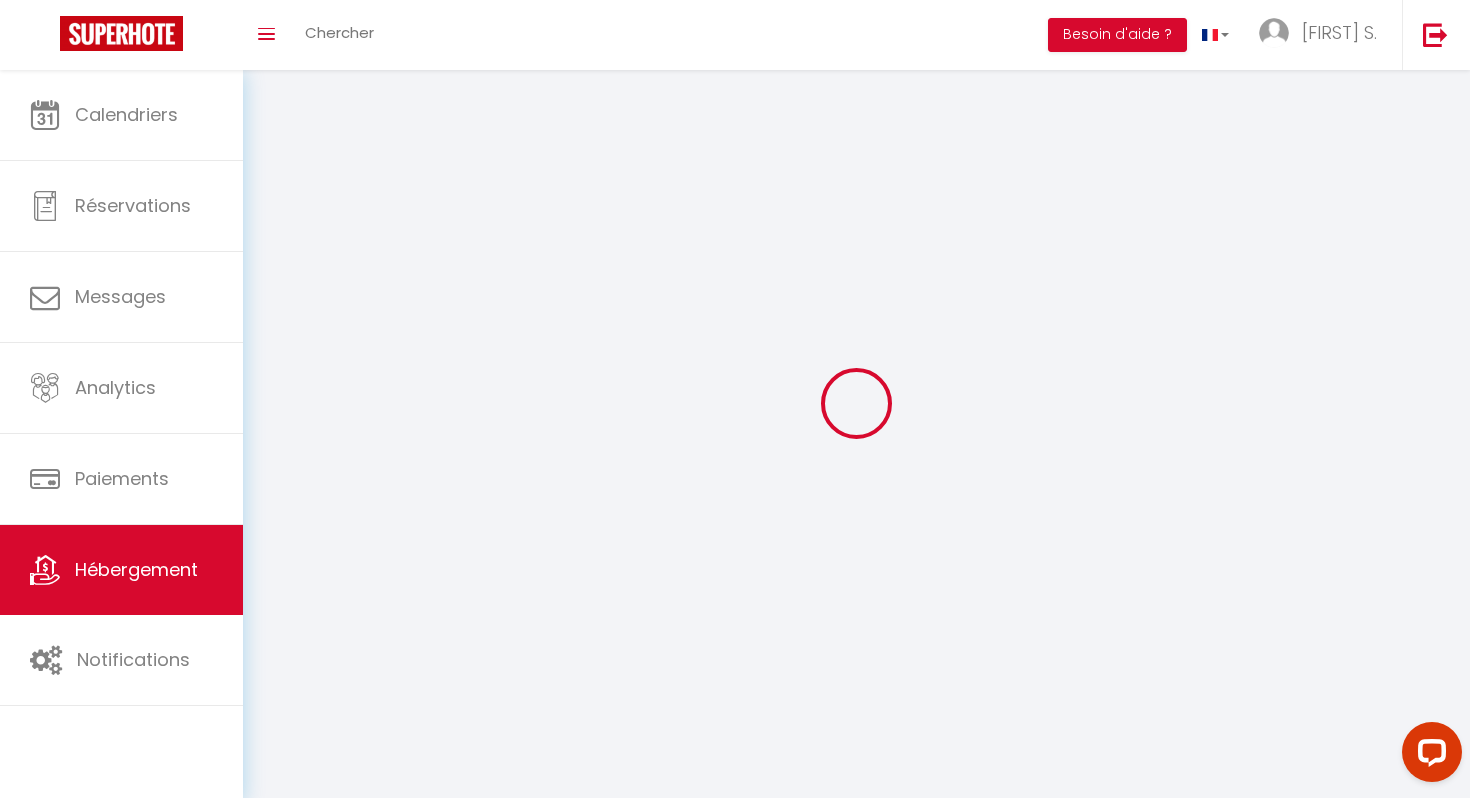 select on "1" 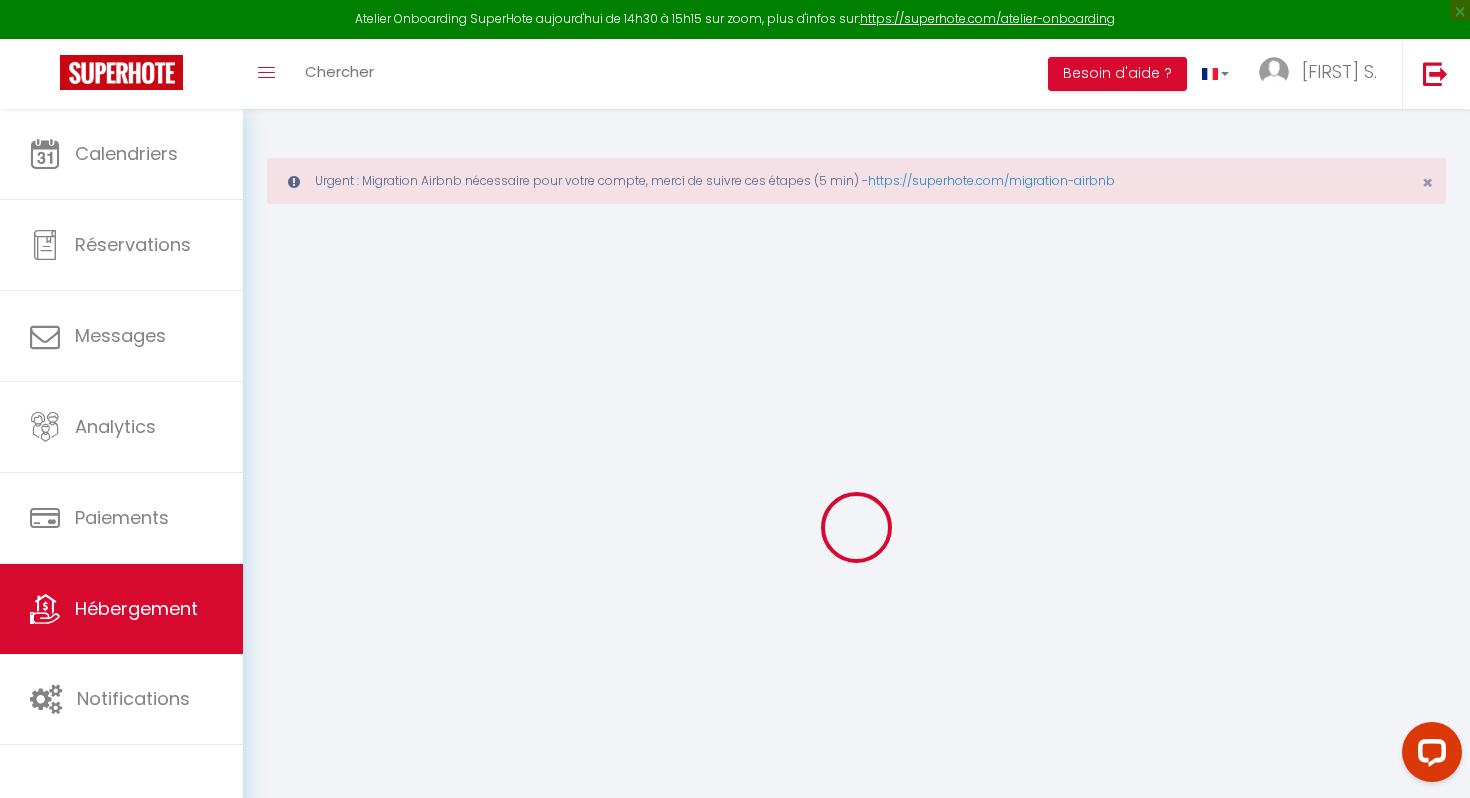select 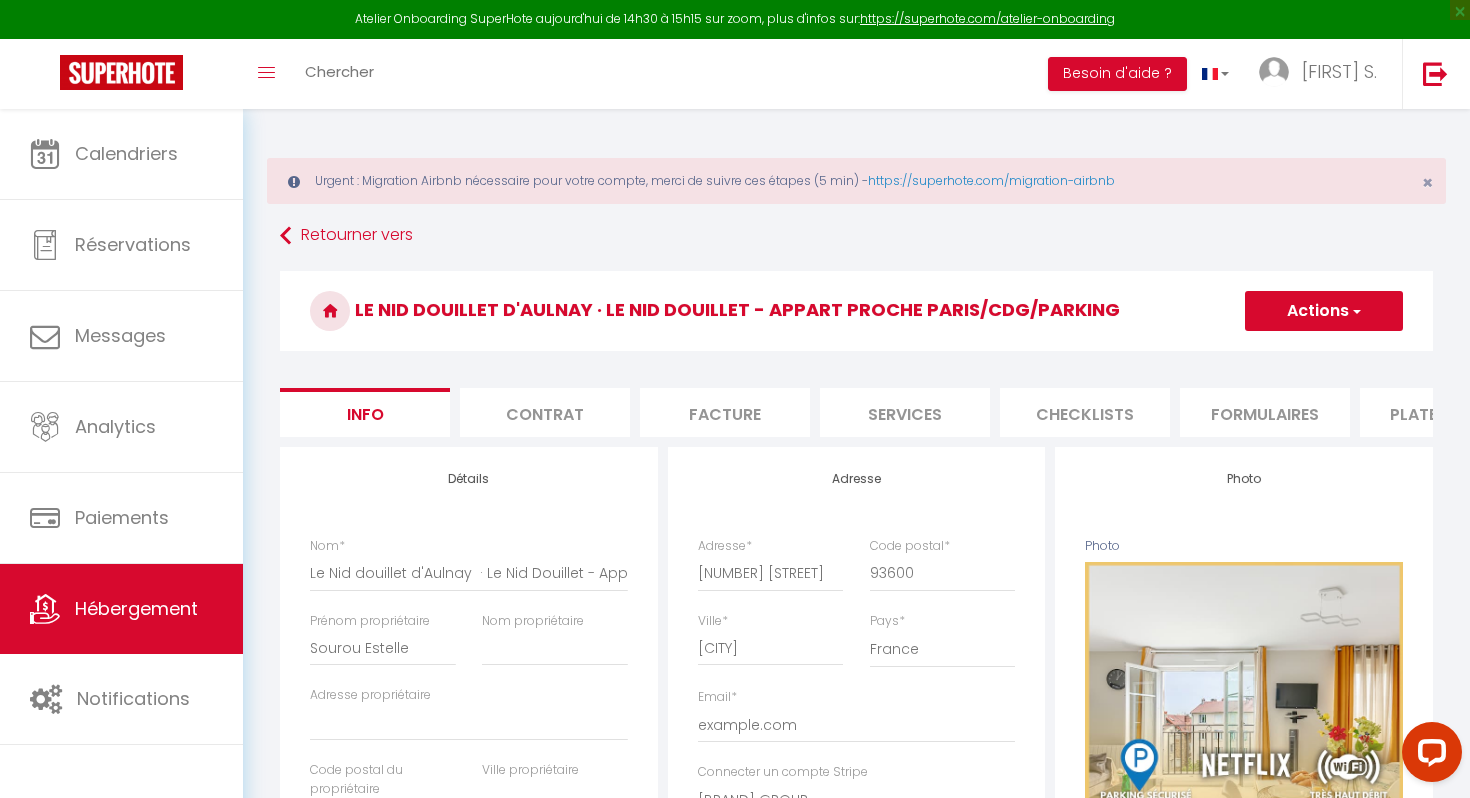 select 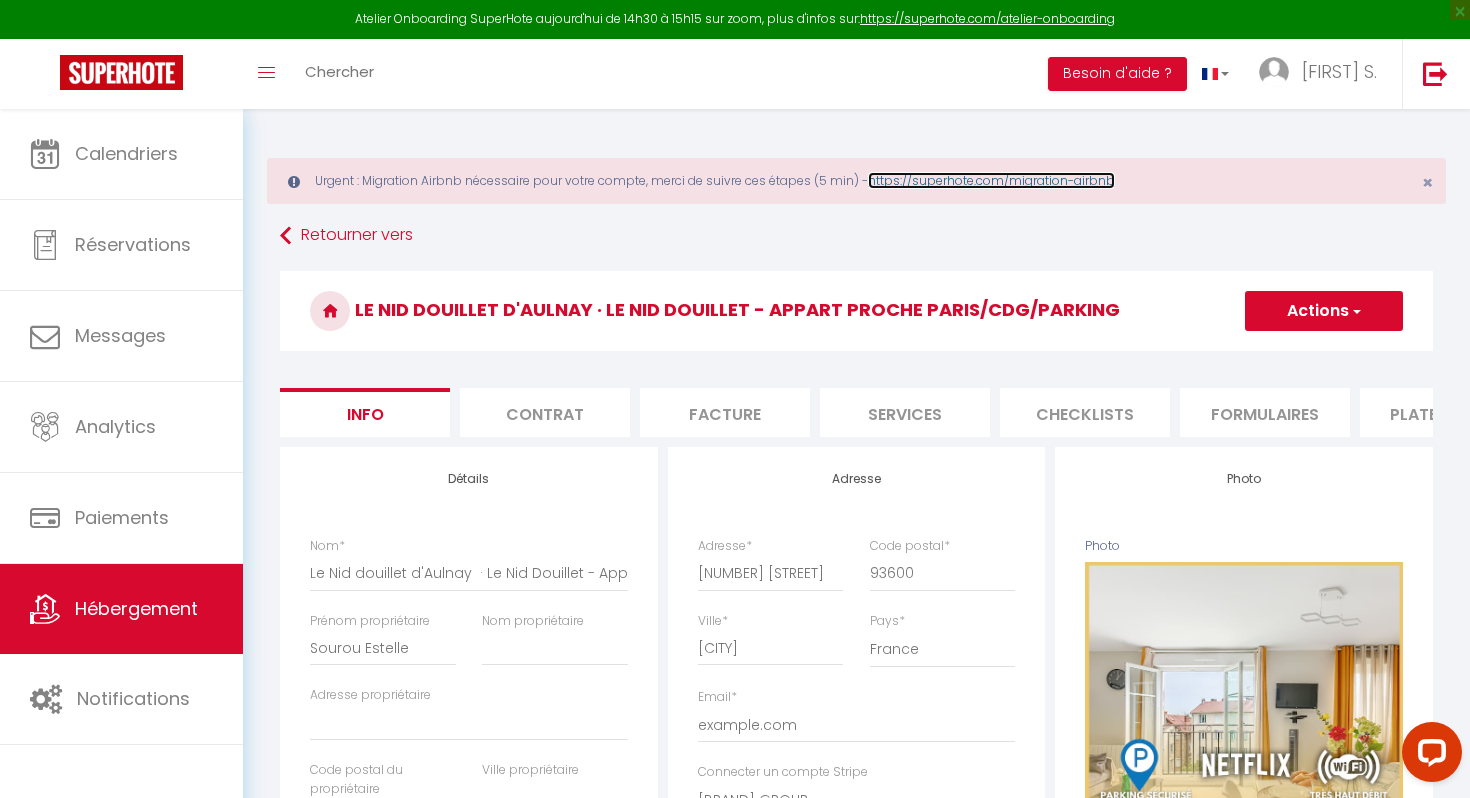 click on "https://superhote.com/migration-airbnb" at bounding box center [991, 180] 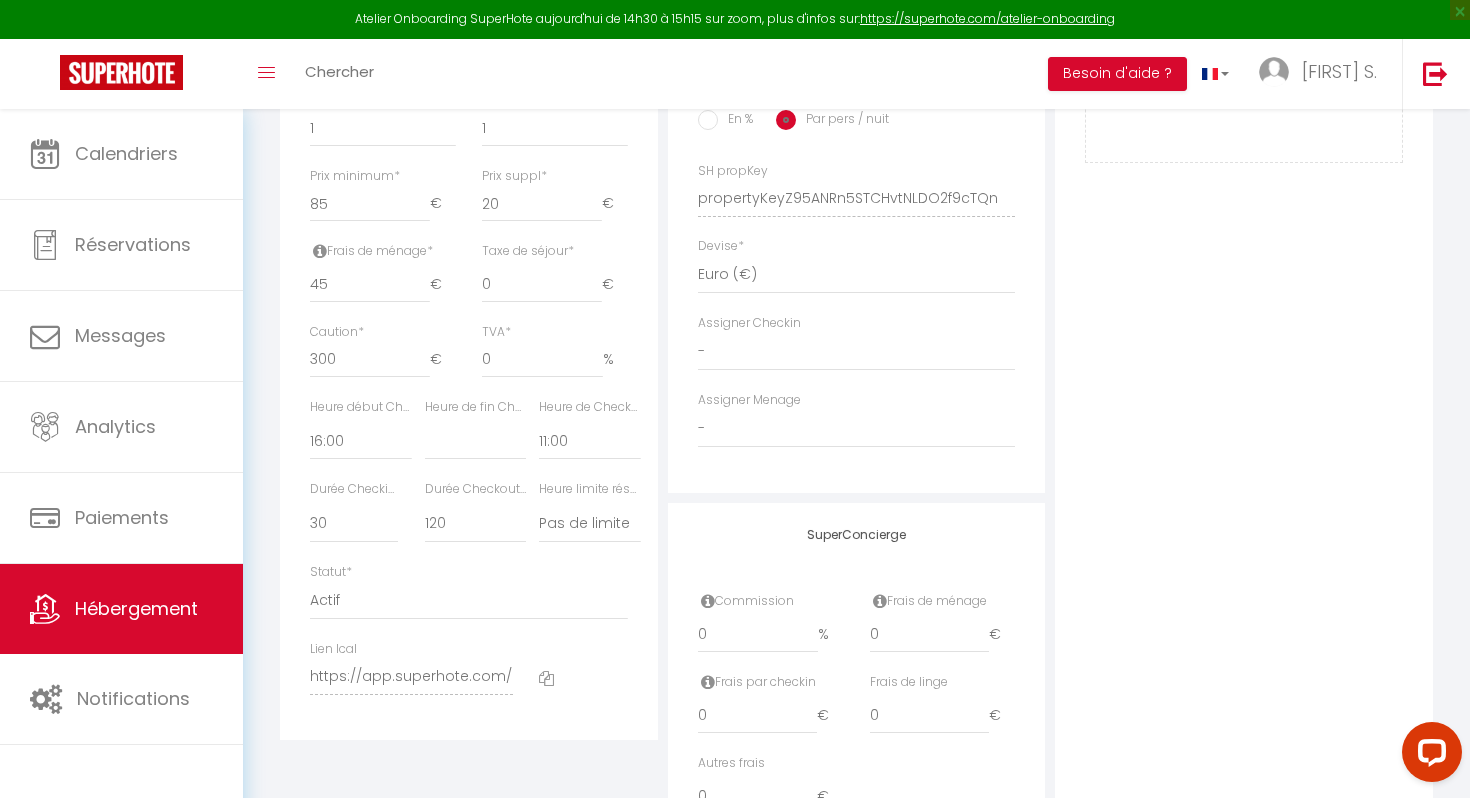 scroll, scrollTop: 941, scrollLeft: 0, axis: vertical 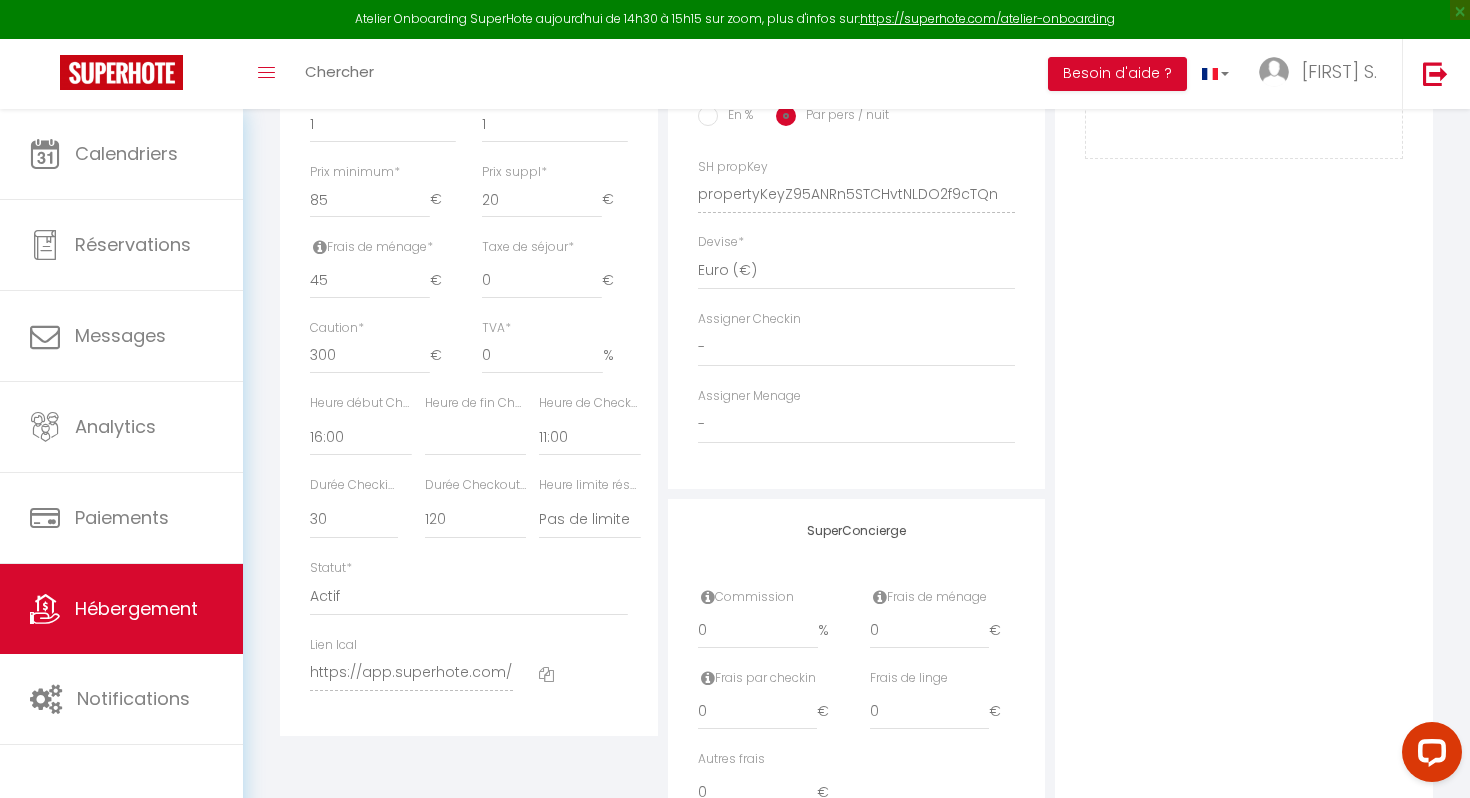 click on "Heure début Checkin
*" at bounding box center (360, 403) 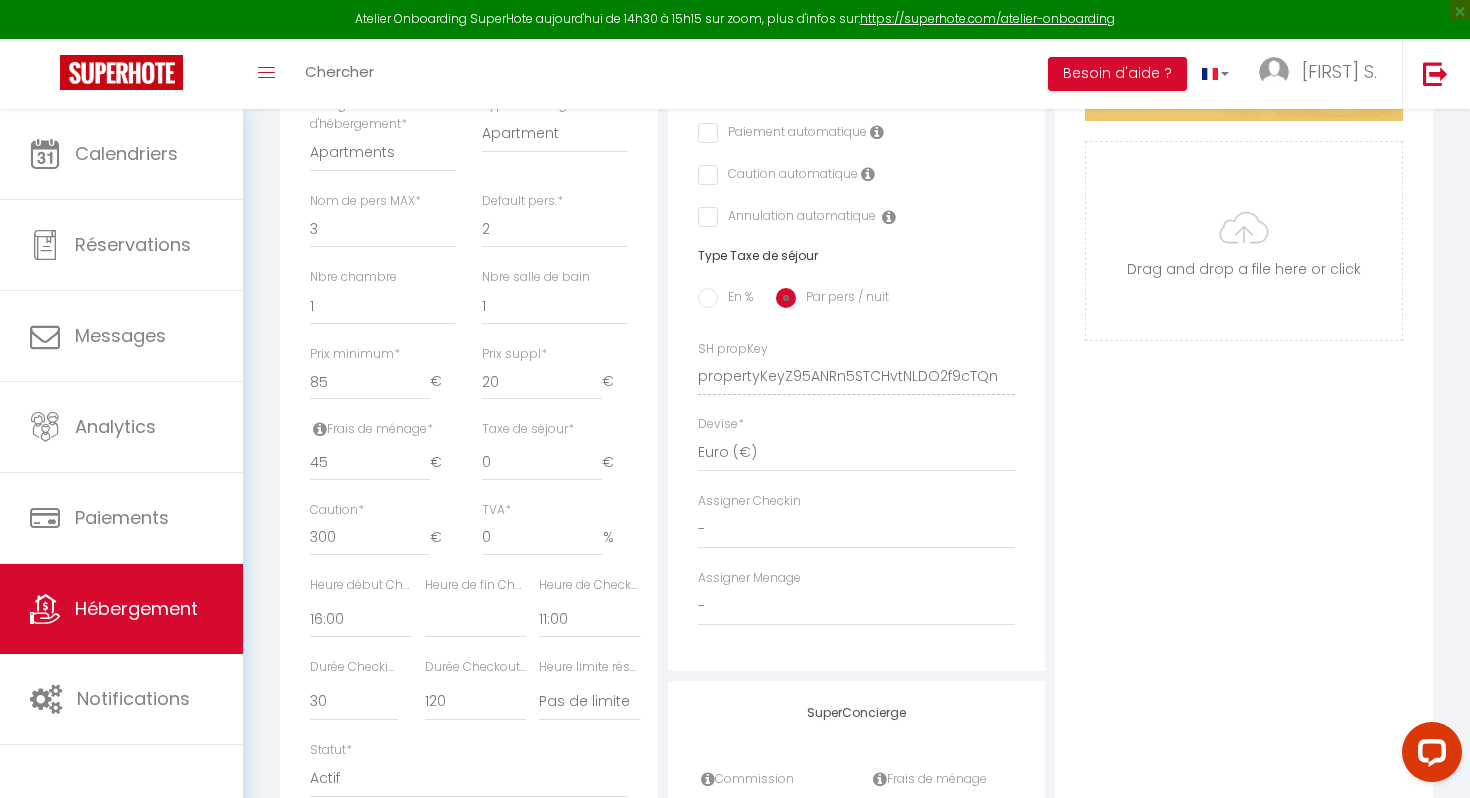 scroll, scrollTop: 0, scrollLeft: 0, axis: both 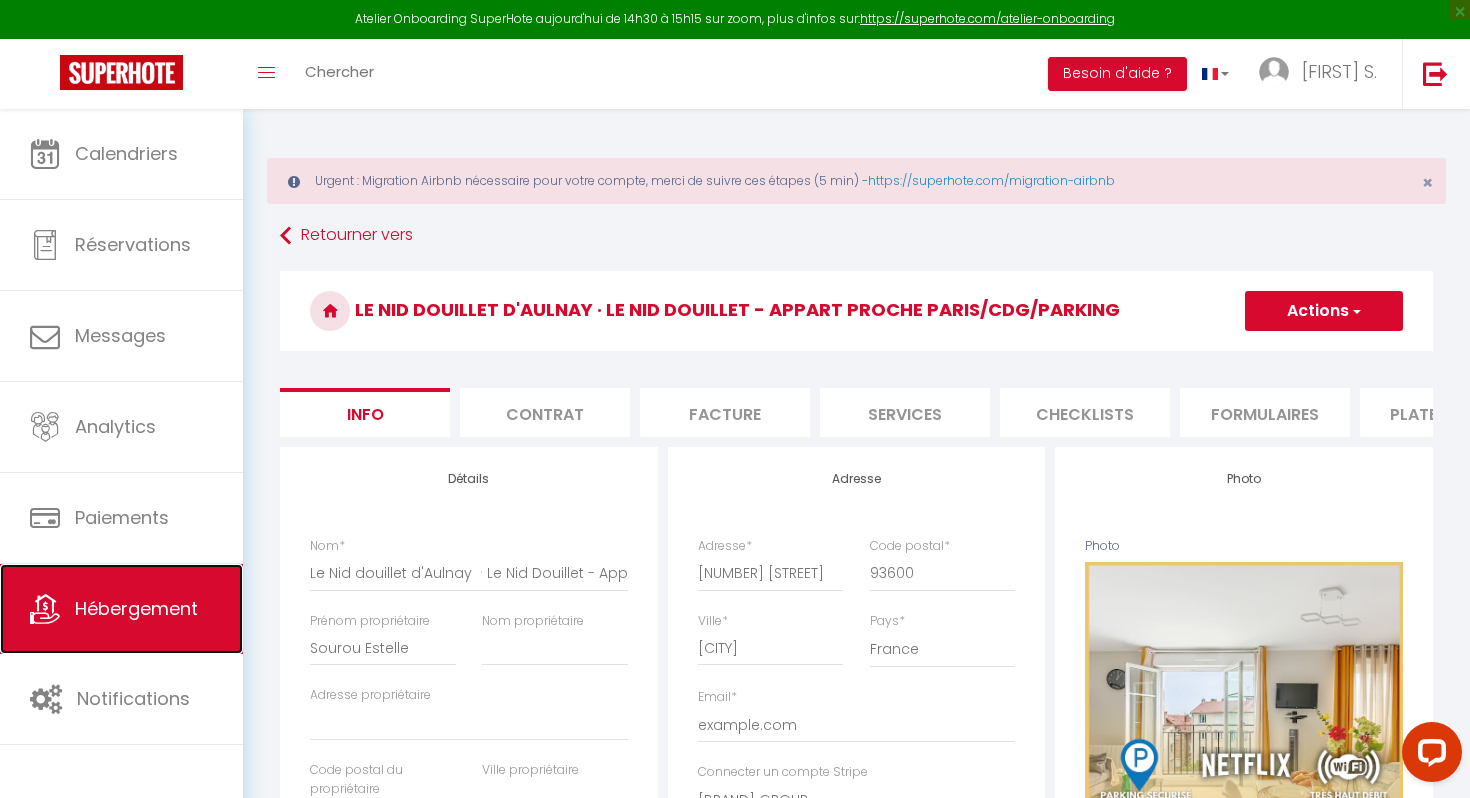 click on "Hébergement" at bounding box center [121, 609] 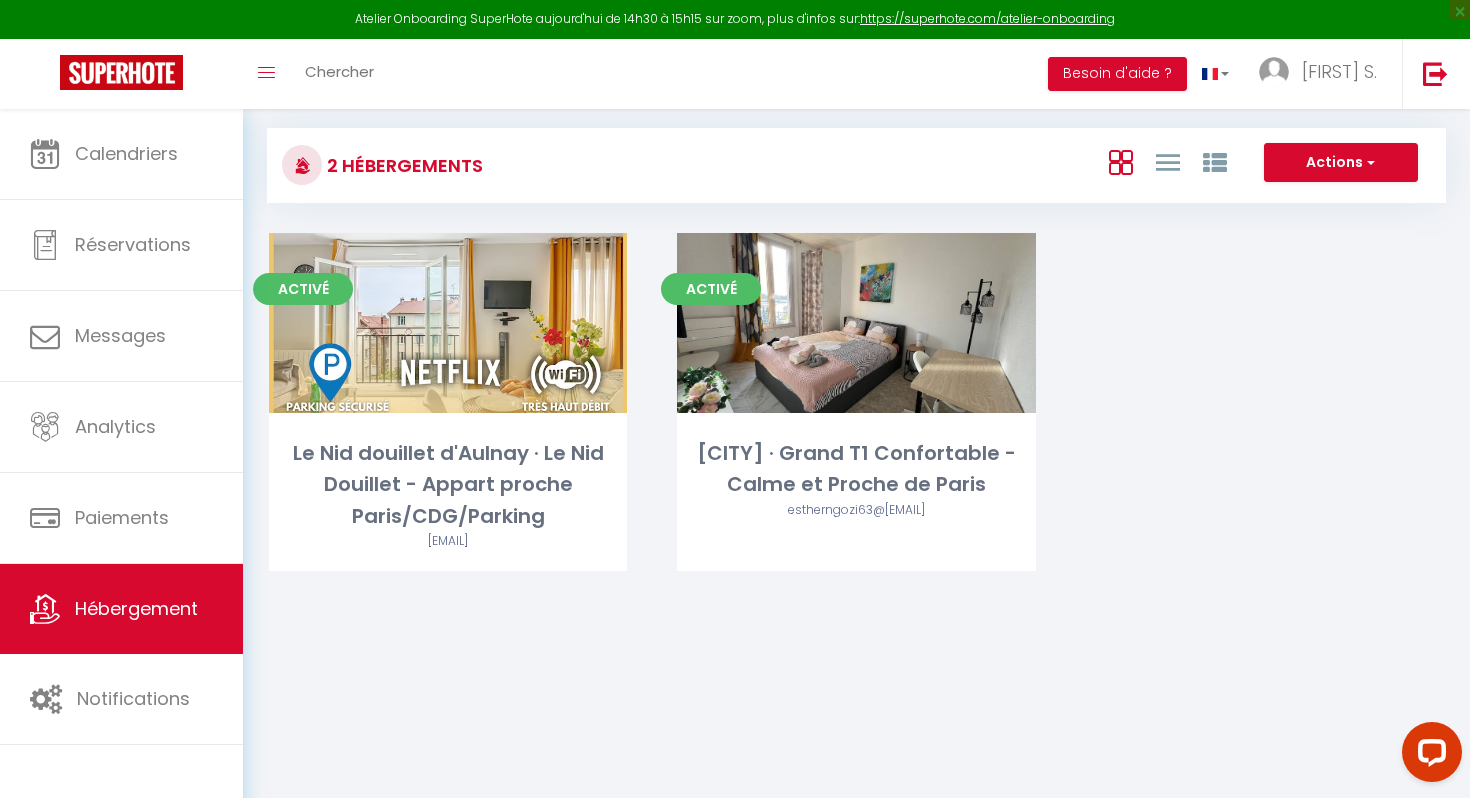 scroll, scrollTop: 0, scrollLeft: 0, axis: both 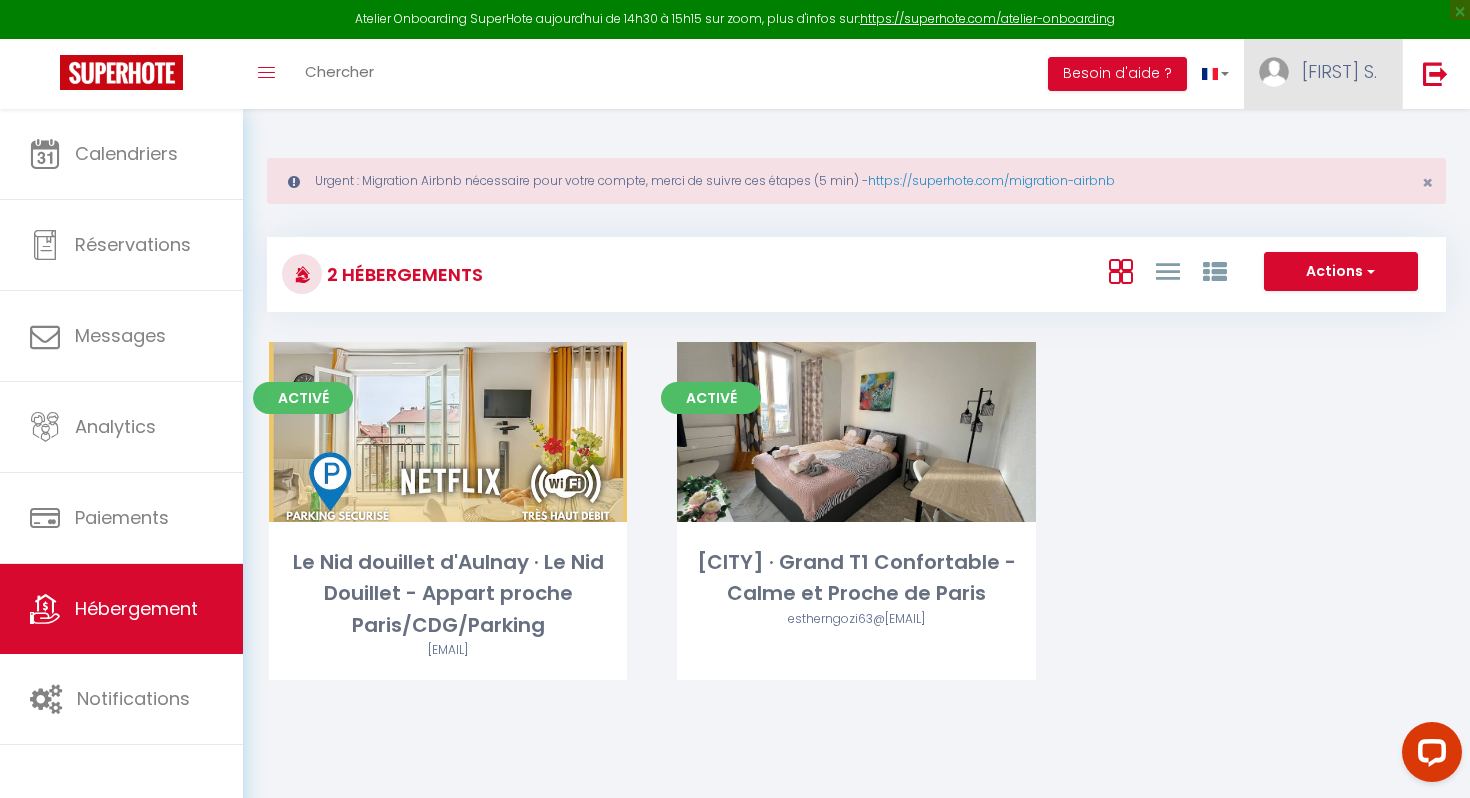 click on "[FIRST] S." at bounding box center [1323, 74] 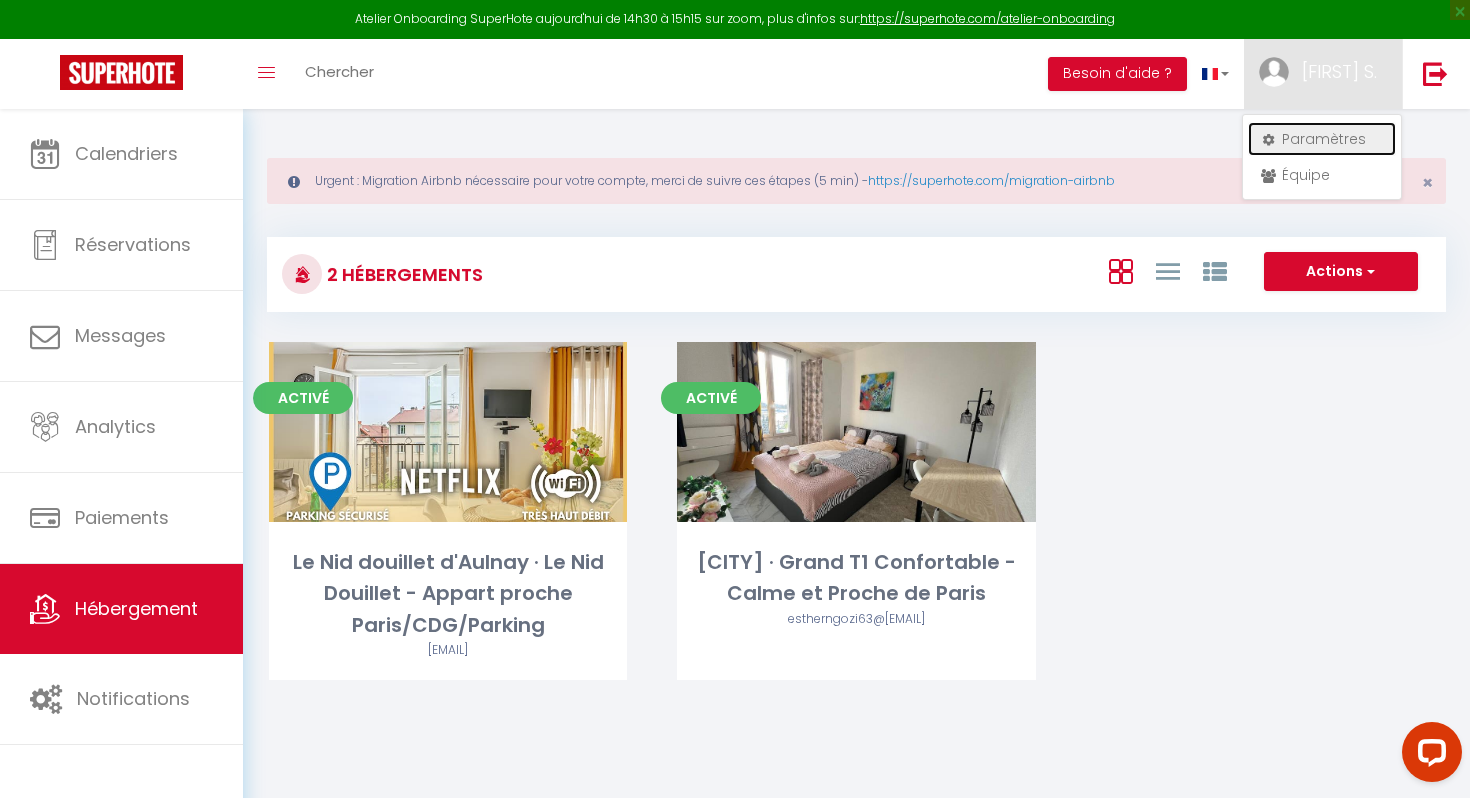 click at bounding box center (1268, 140) 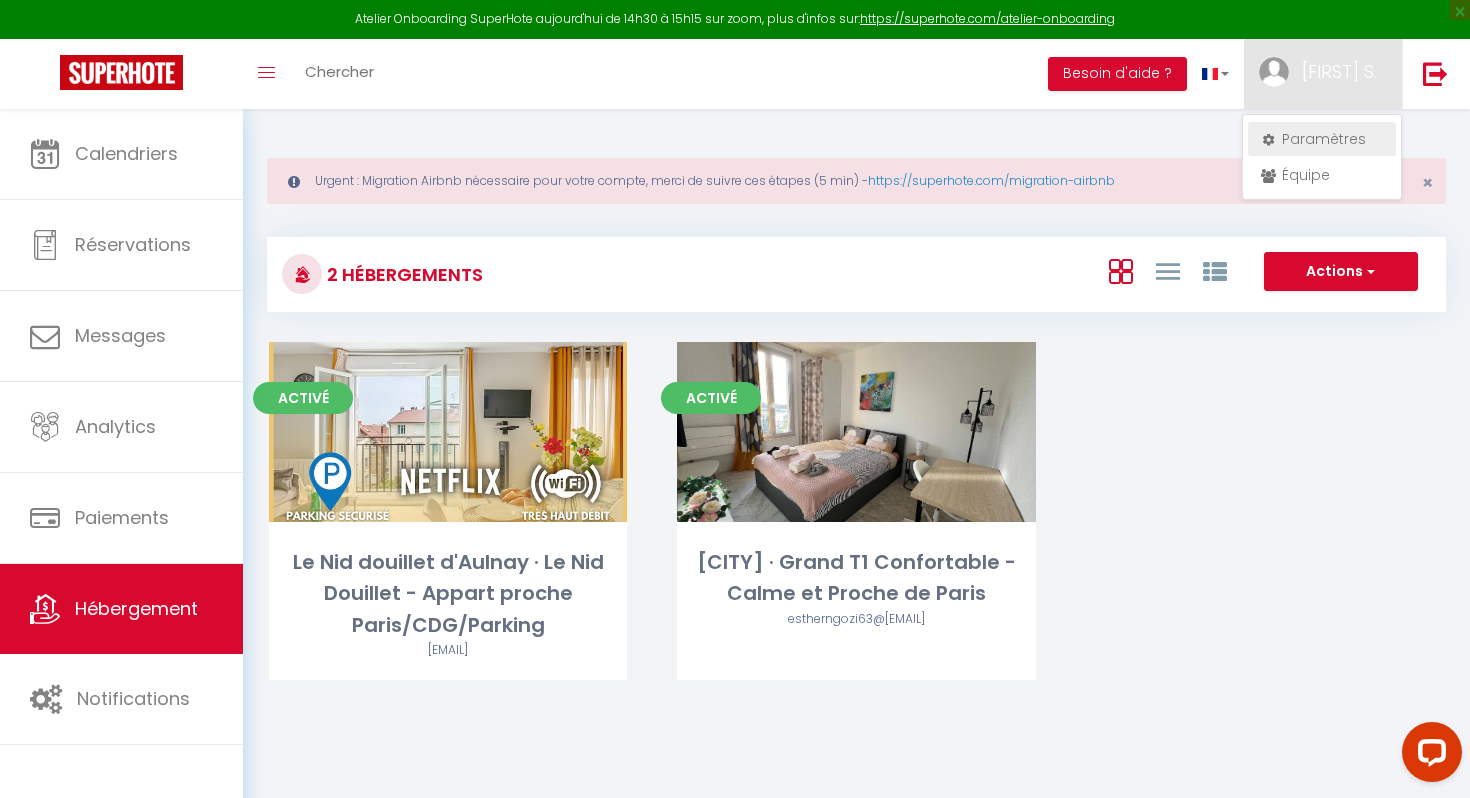 select on "28" 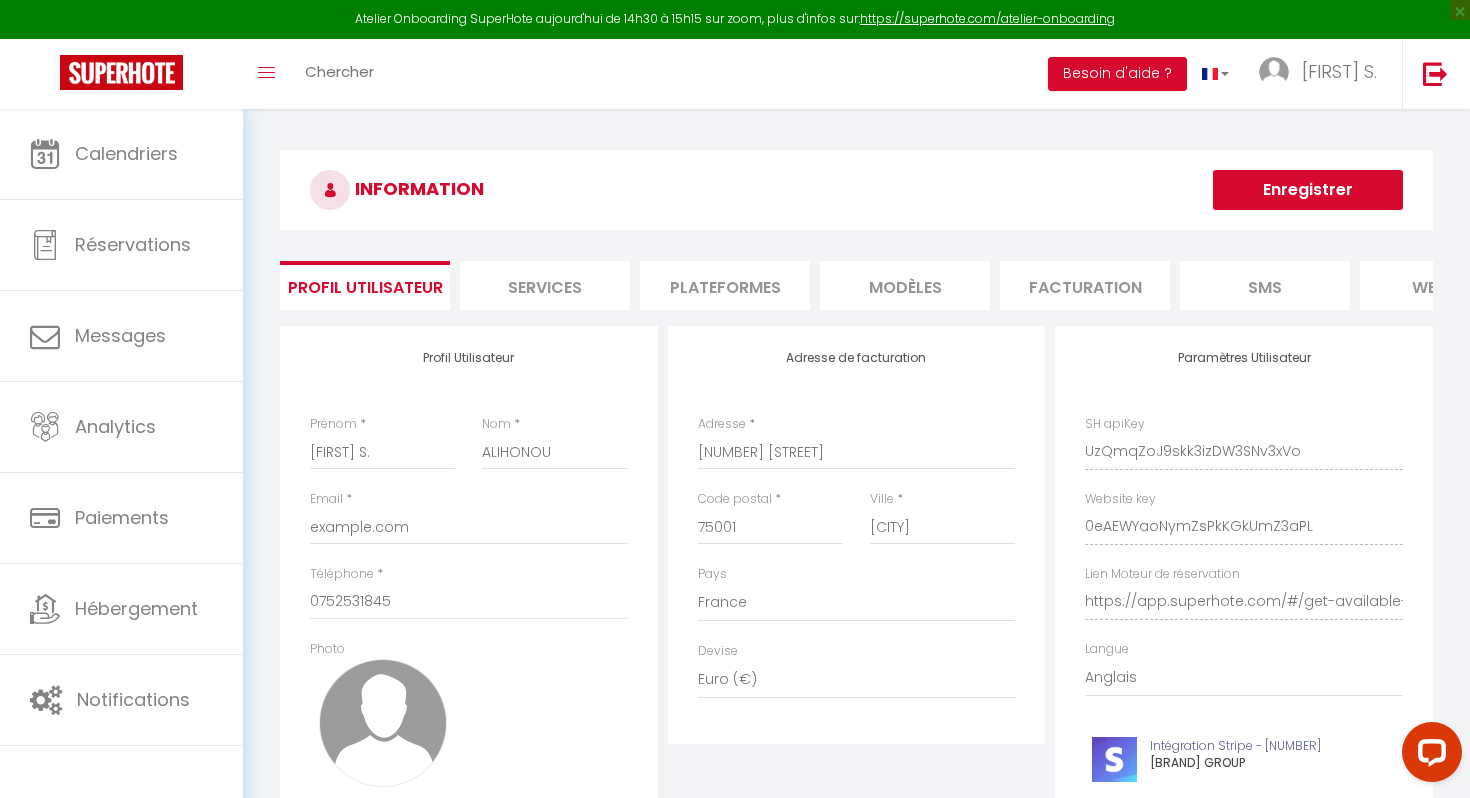 click on "Plateformes" at bounding box center [725, 285] 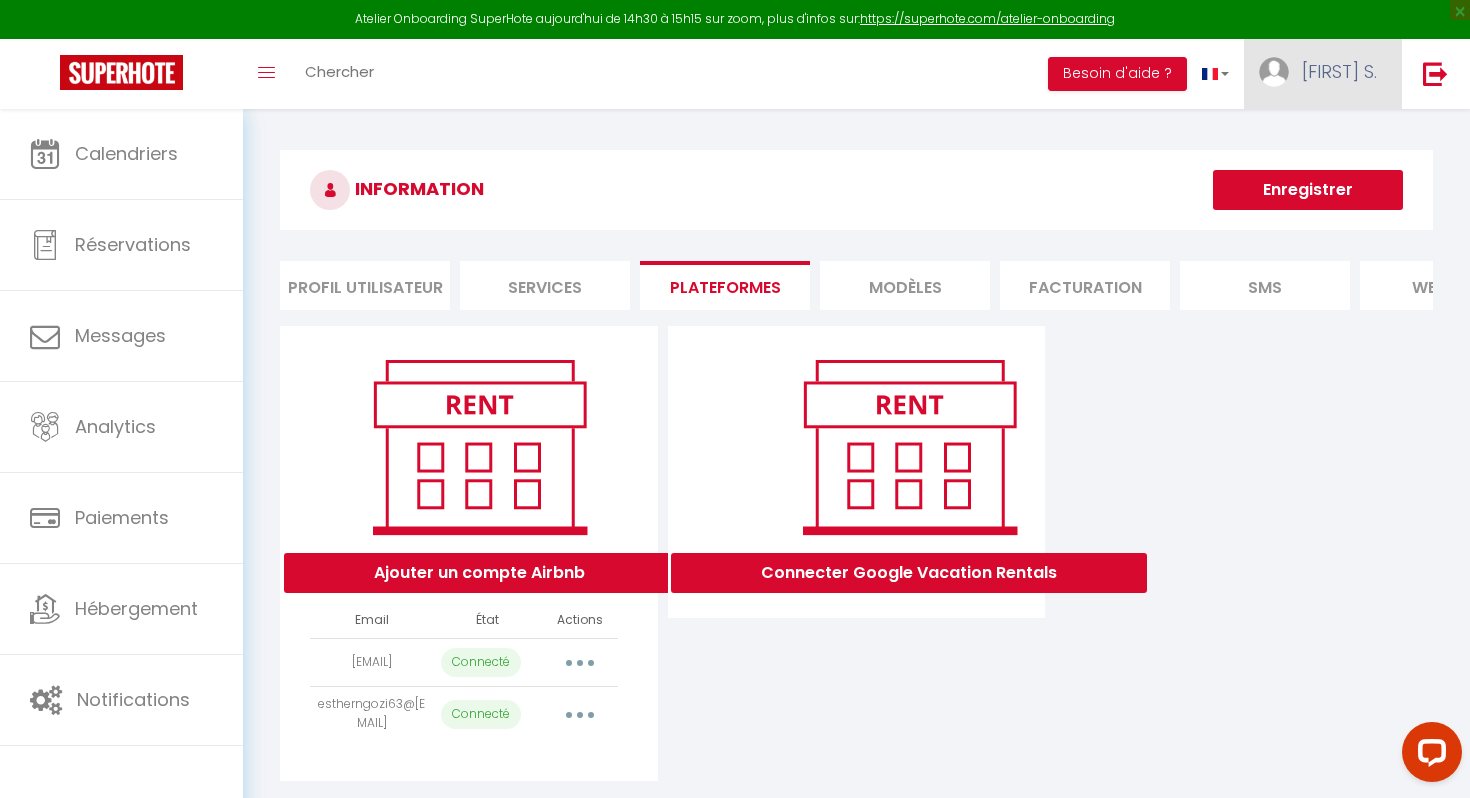 click on "[FIRST] S." at bounding box center (1339, 71) 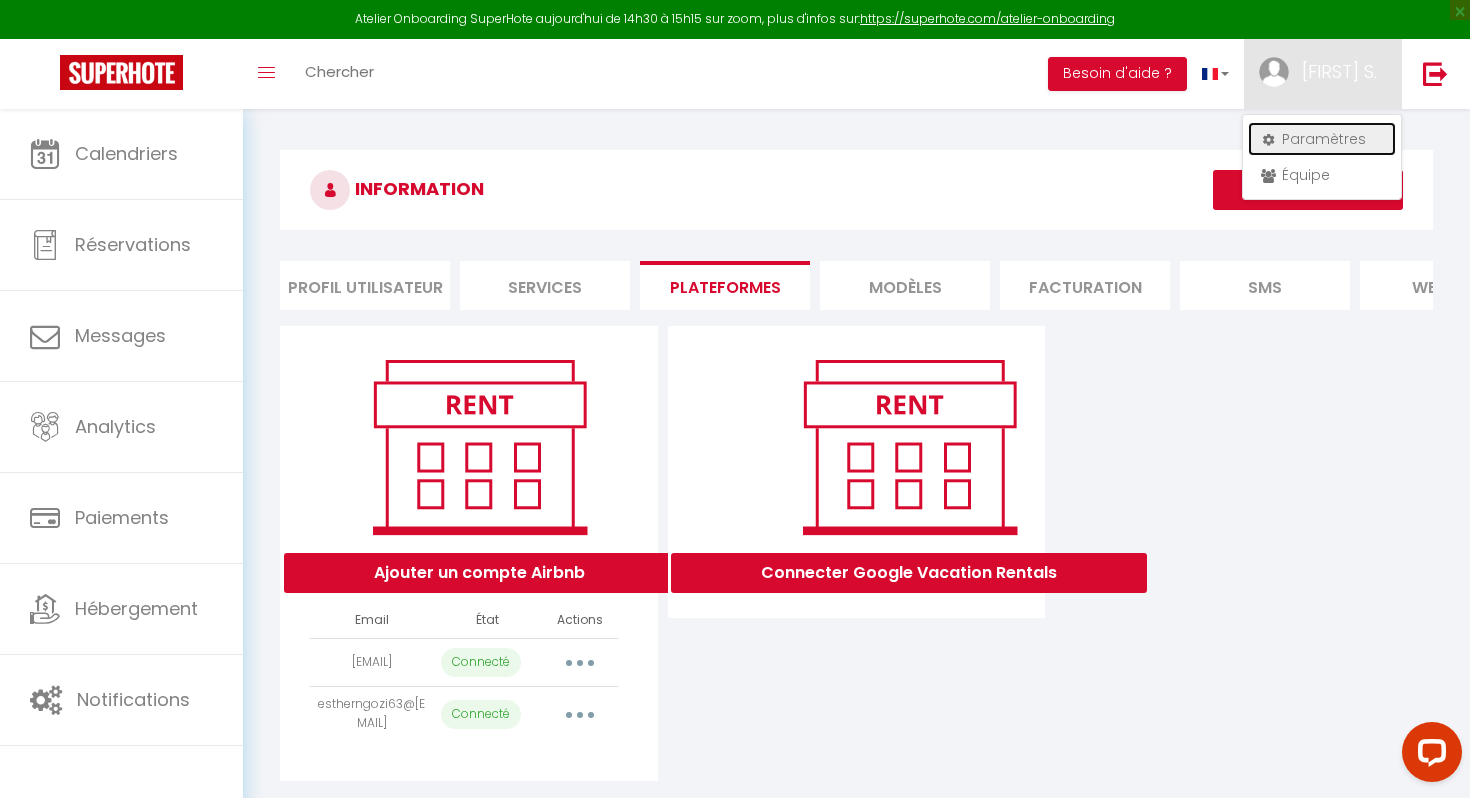 click on "Paramètres" at bounding box center [1322, 139] 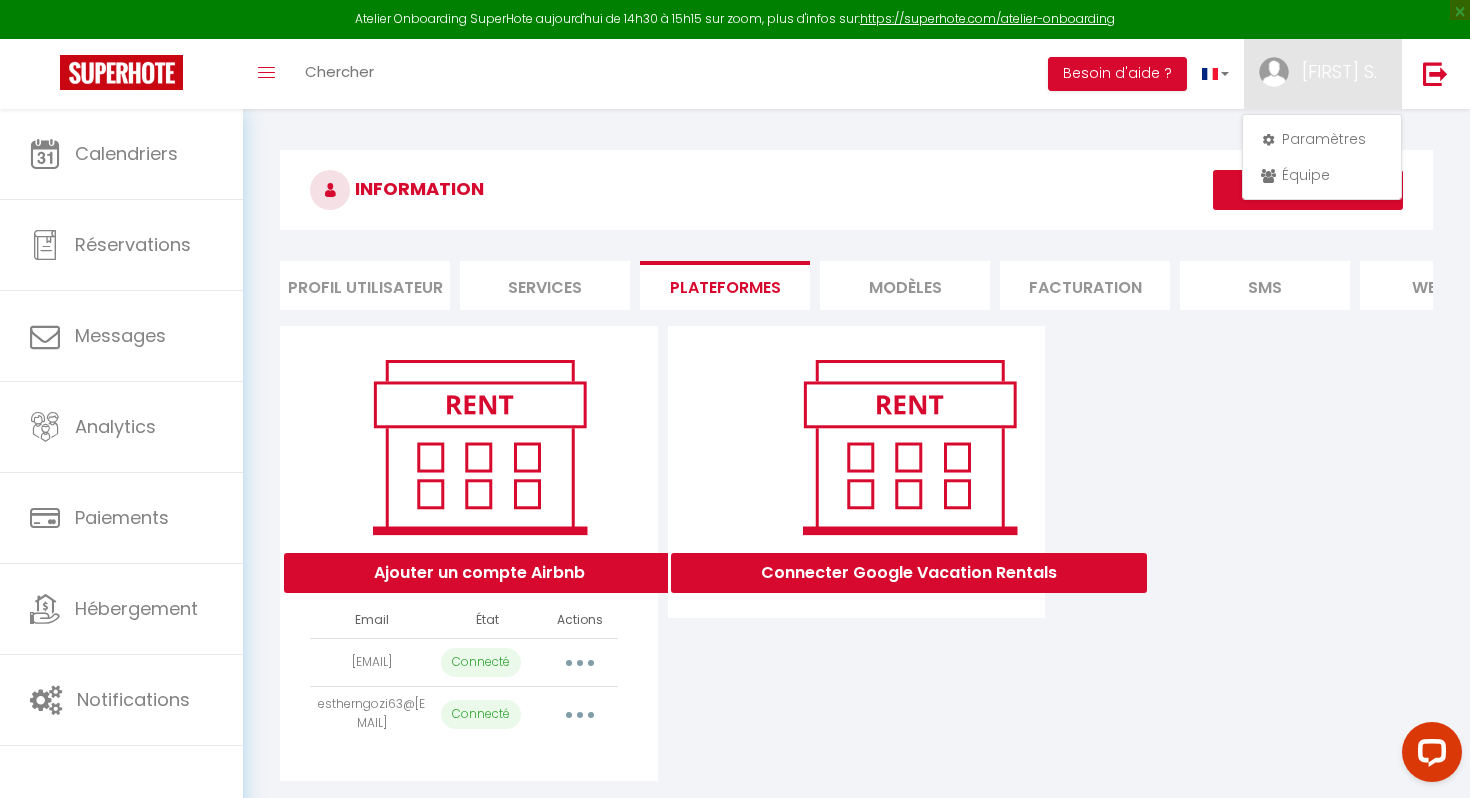 click on "Plateformes" at bounding box center [725, 285] 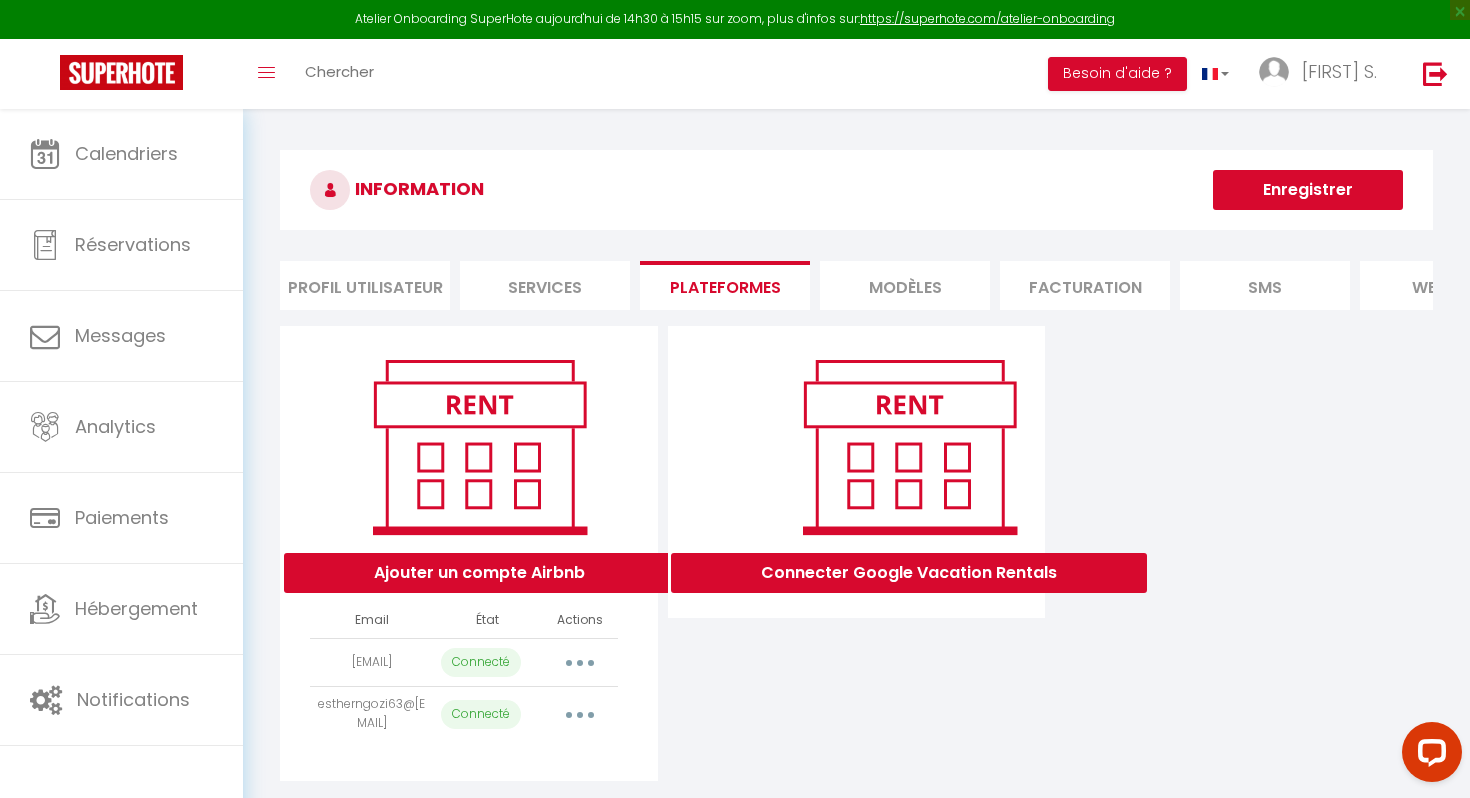 click at bounding box center (580, 663) 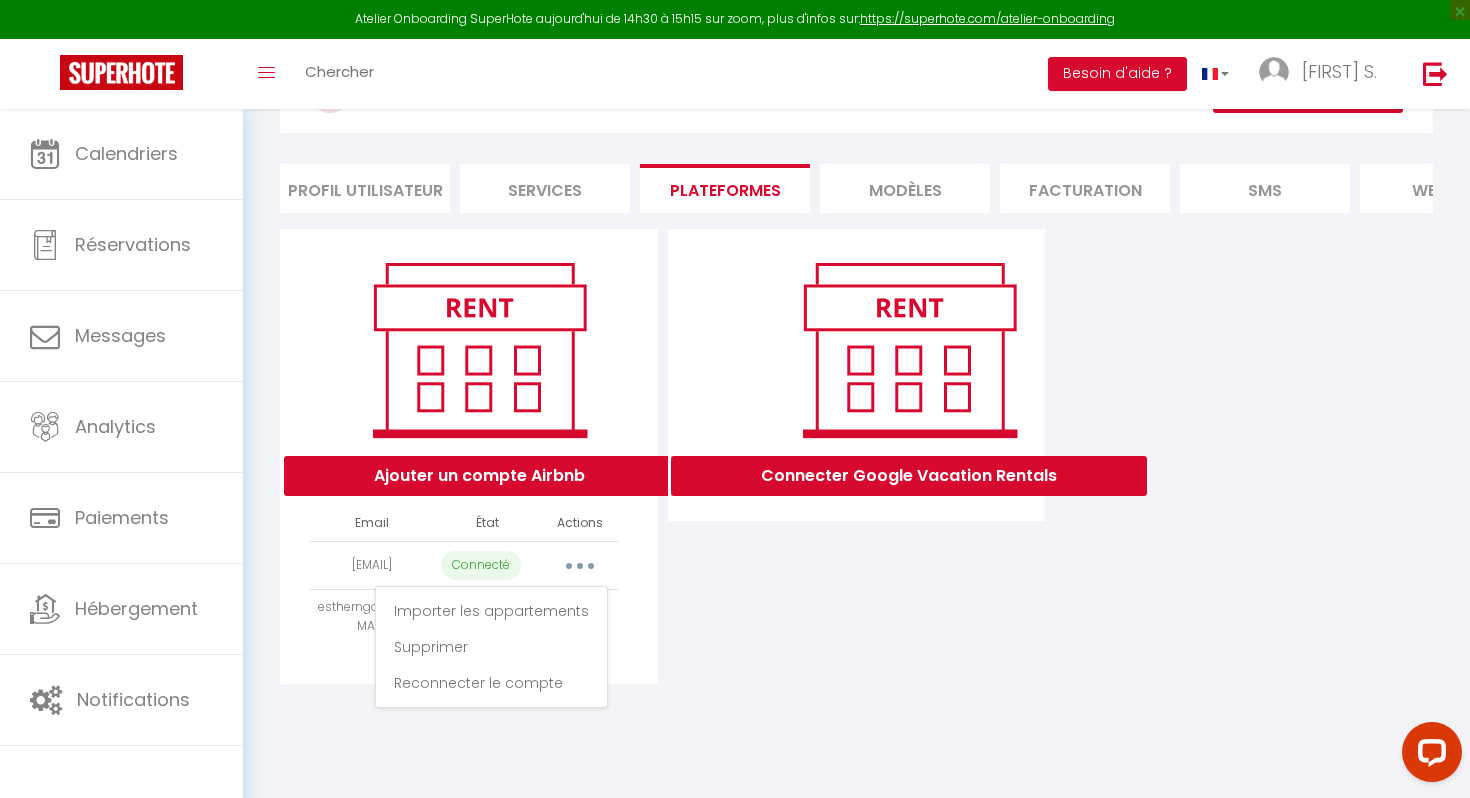 scroll, scrollTop: 109, scrollLeft: 0, axis: vertical 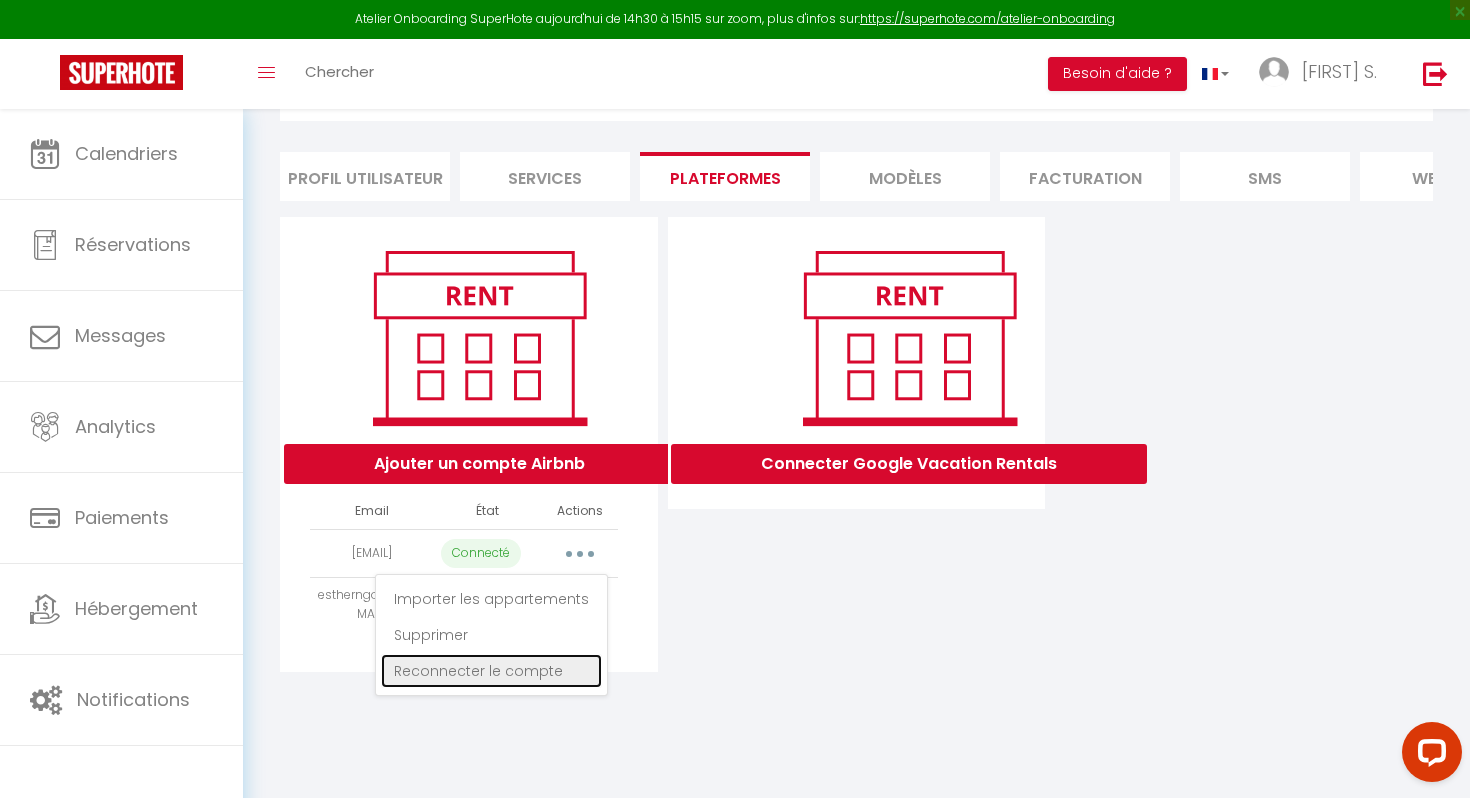 click on "Reconnecter le compte" at bounding box center [491, 671] 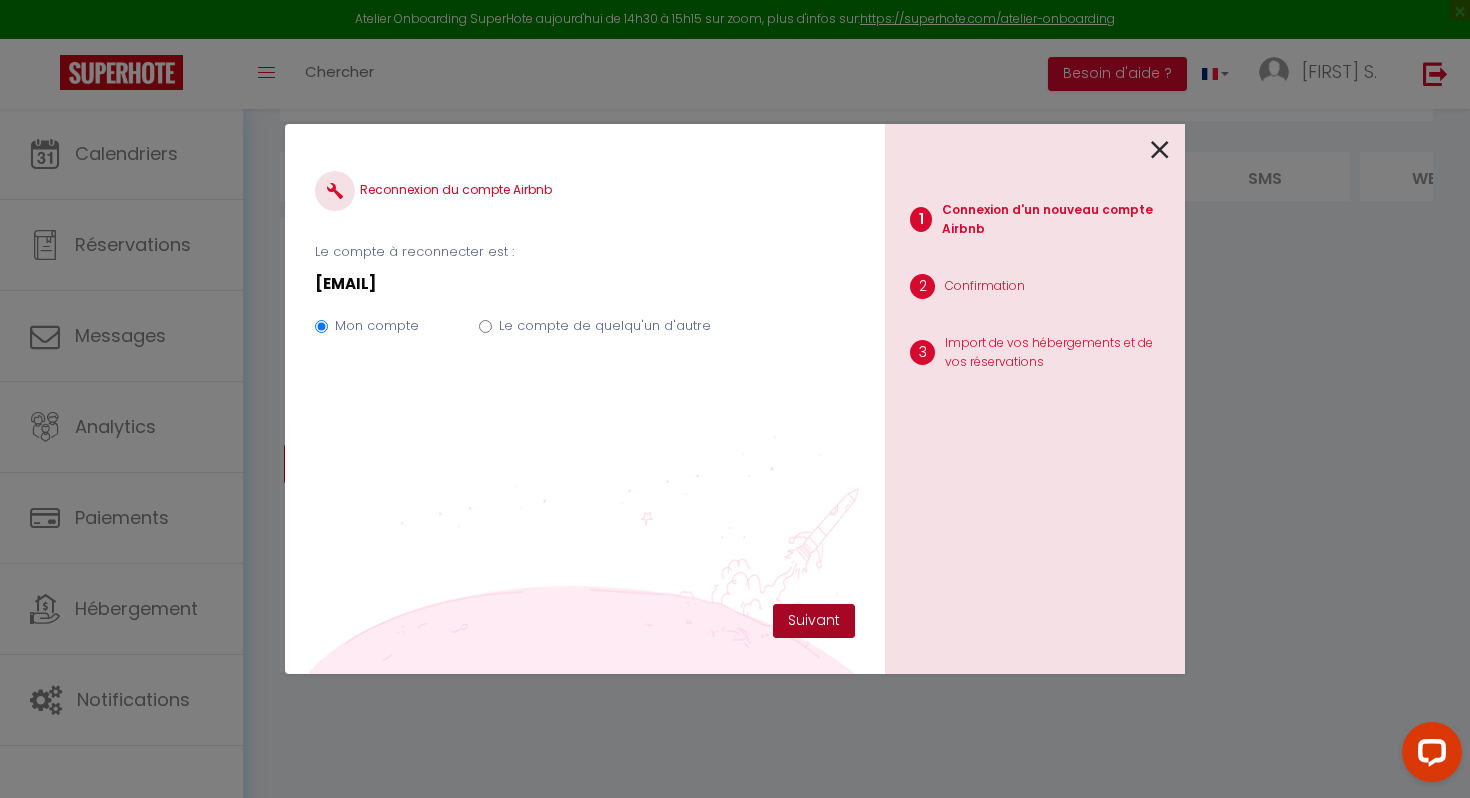 click on "Suivant" at bounding box center [814, 621] 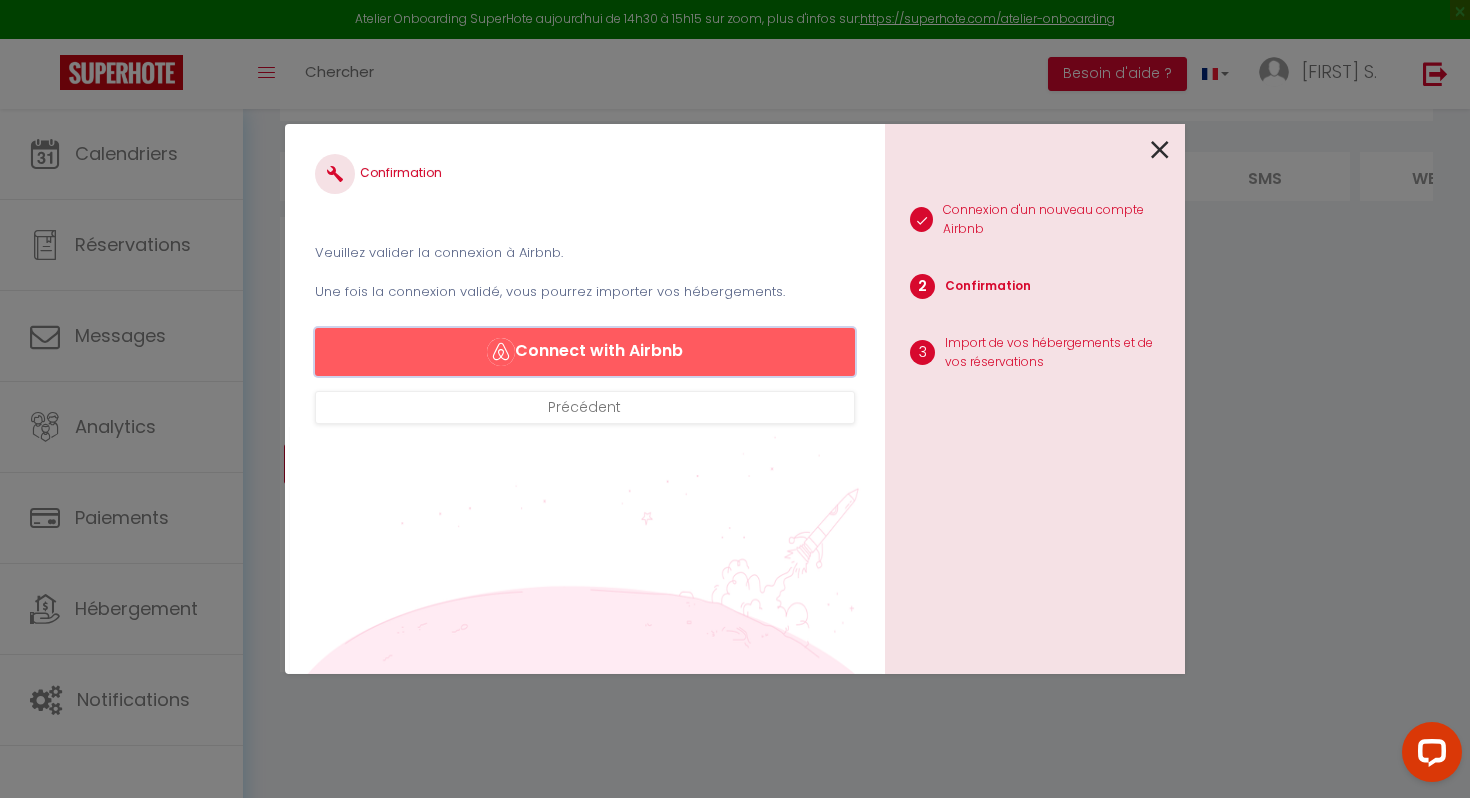 click on "Connect with Airbnb" at bounding box center [585, 352] 